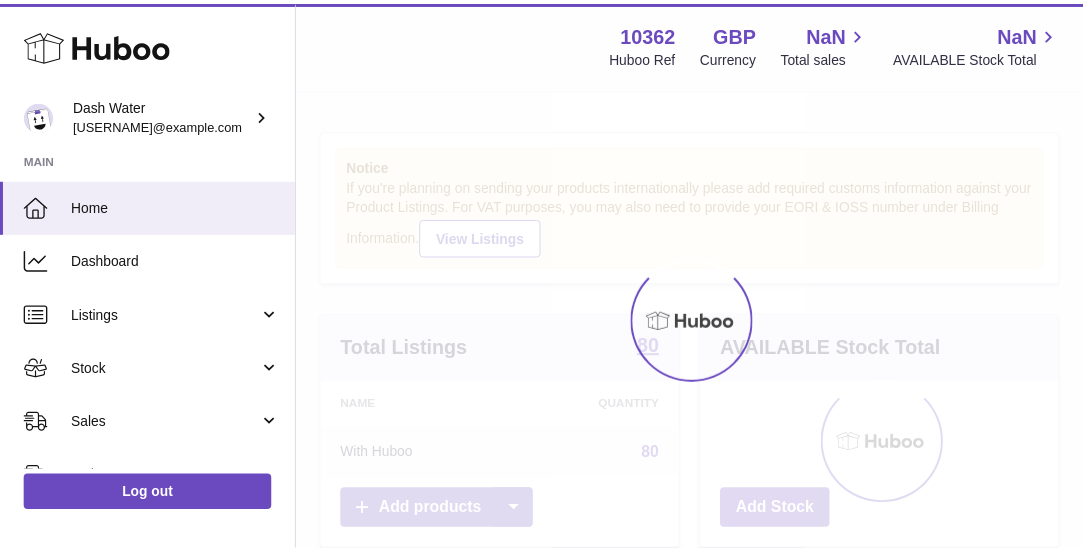 scroll, scrollTop: 0, scrollLeft: 0, axis: both 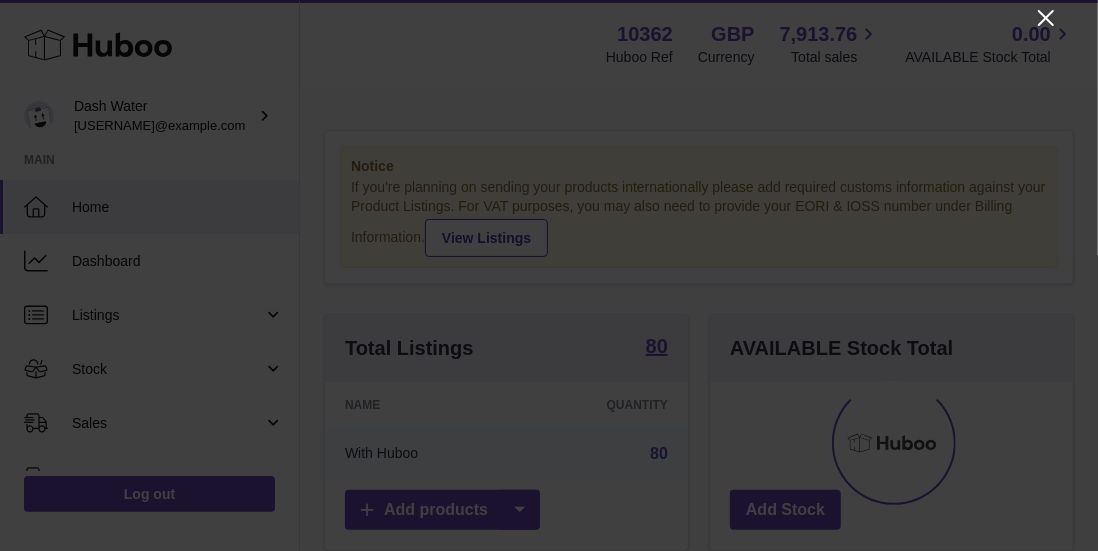 click 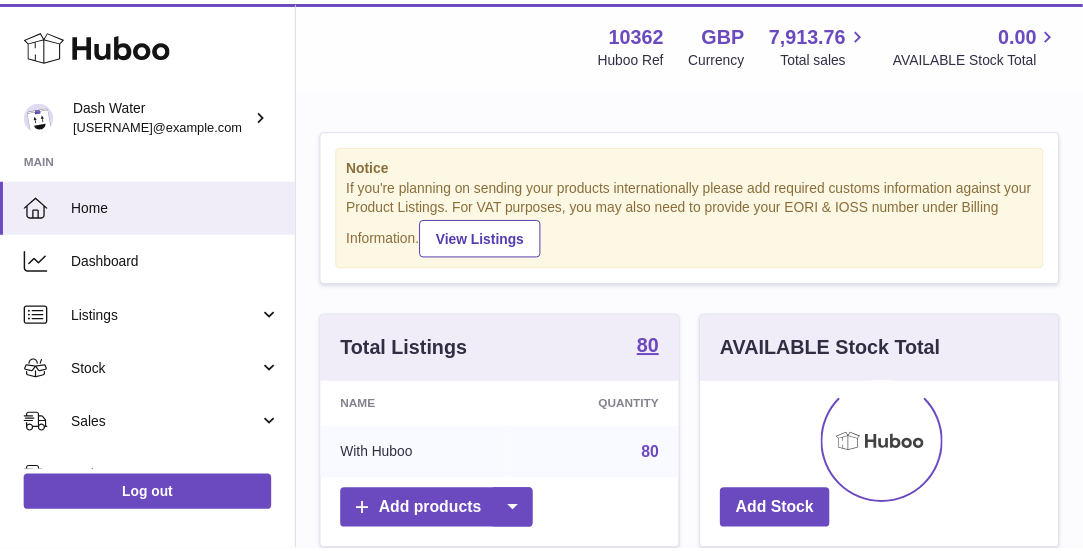 scroll, scrollTop: 312, scrollLeft: 356, axis: both 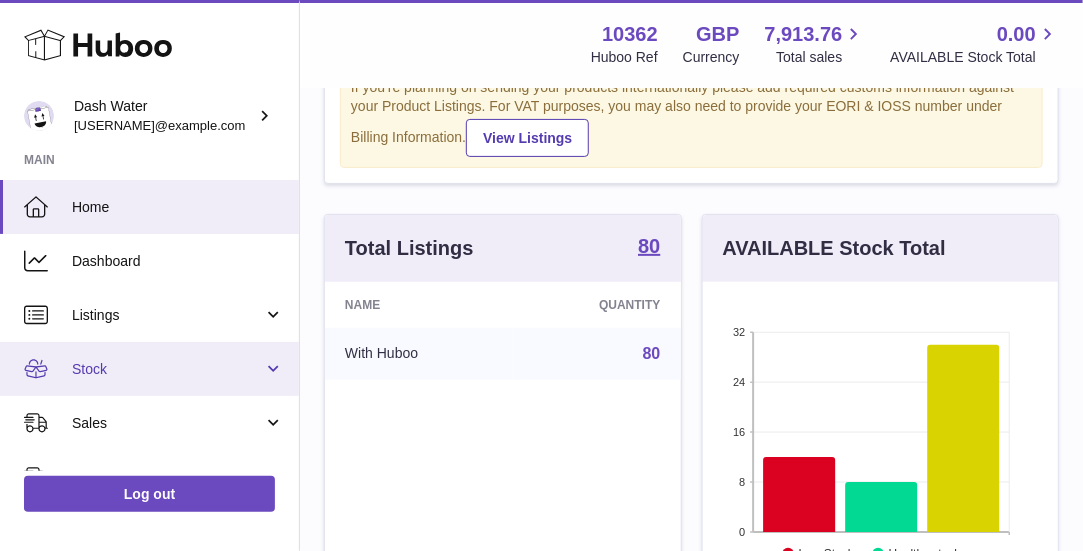 click on "Stock" at bounding box center [167, 369] 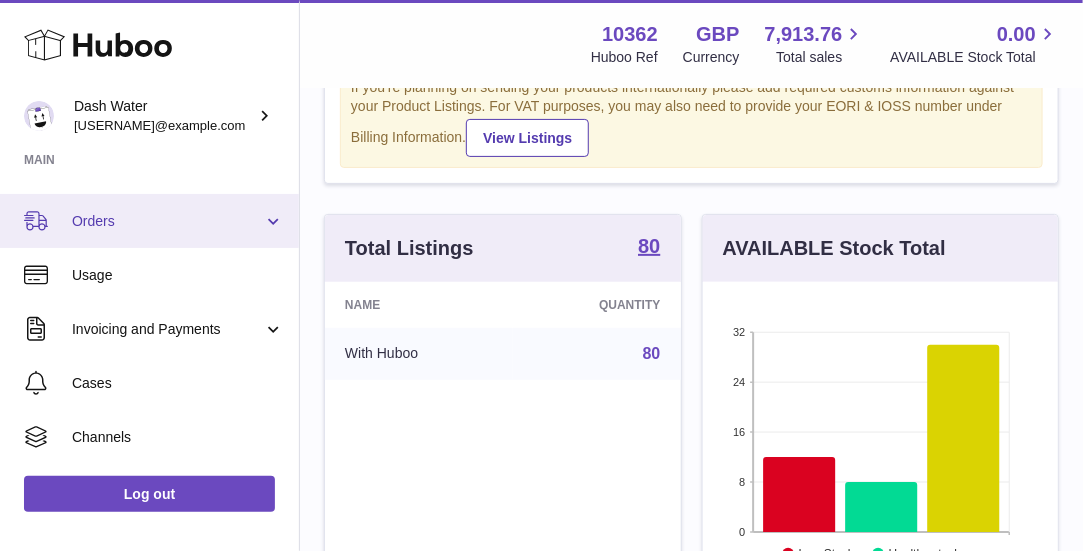 scroll, scrollTop: 400, scrollLeft: 0, axis: vertical 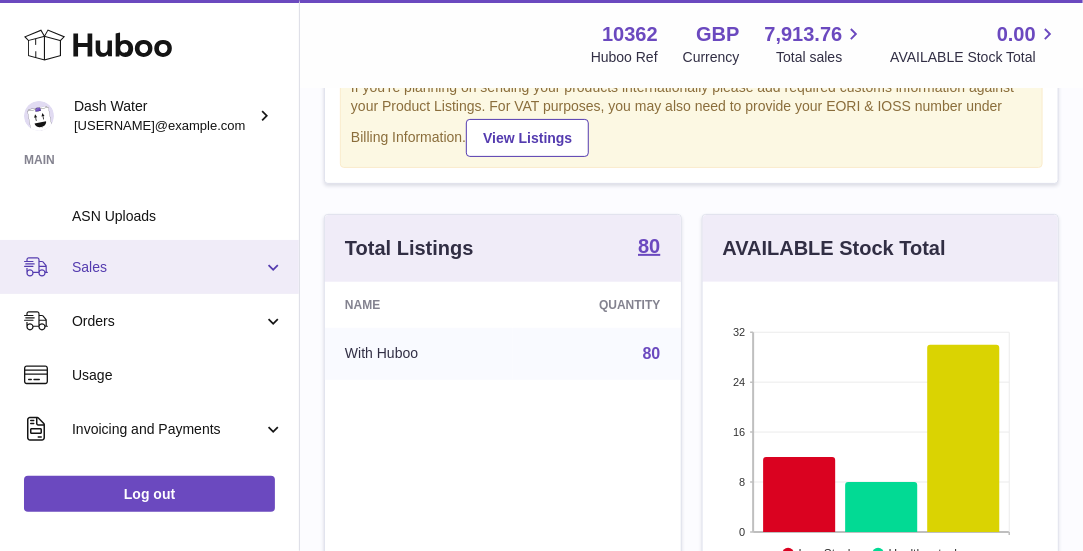 click on "Sales" at bounding box center (167, 267) 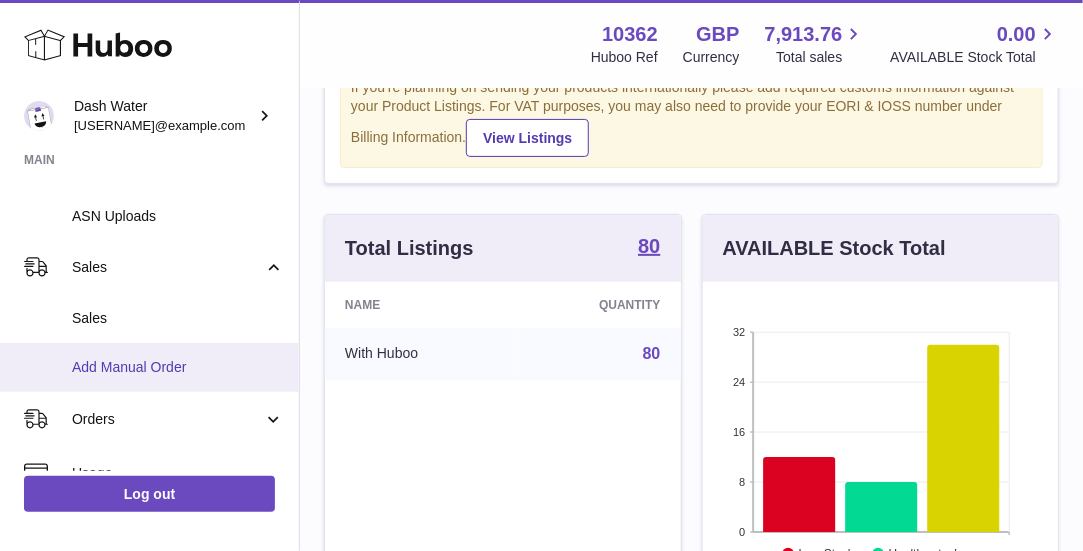 click on "Add Manual Order" at bounding box center (178, 367) 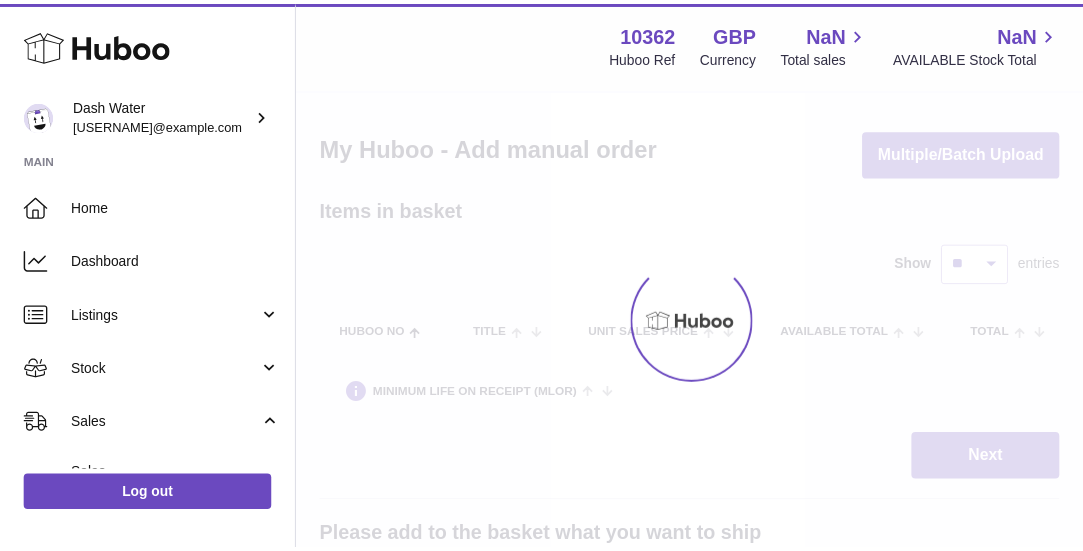 scroll, scrollTop: 0, scrollLeft: 0, axis: both 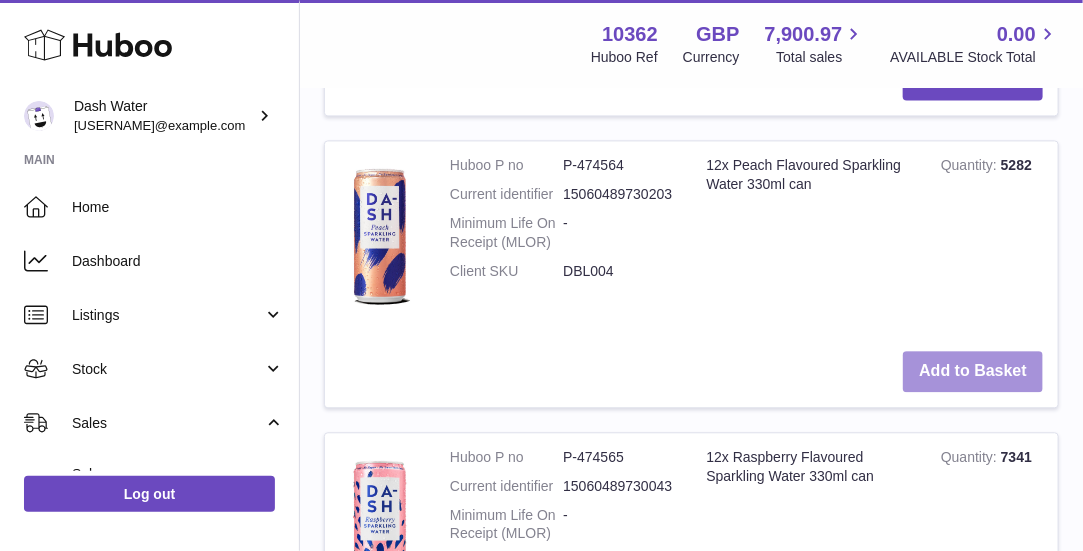 click on "Add to Basket" at bounding box center (973, 371) 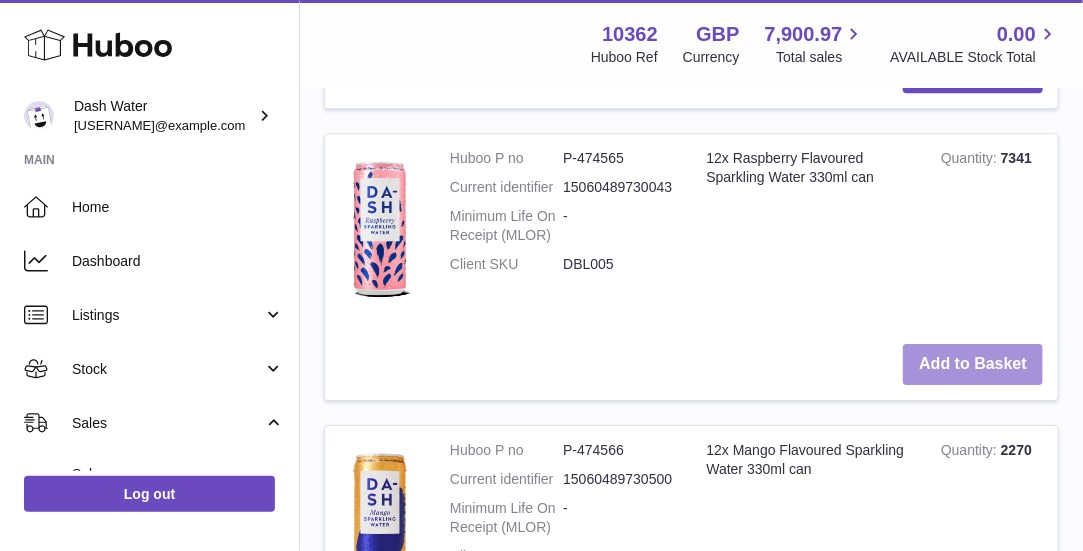 click on "Add to Basket" at bounding box center (973, 364) 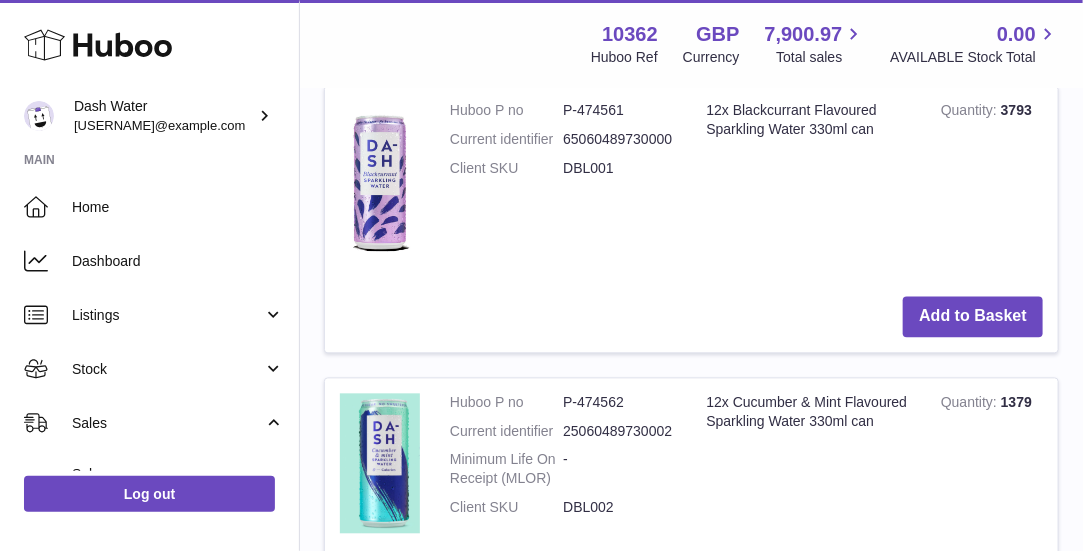 scroll, scrollTop: 1262, scrollLeft: 0, axis: vertical 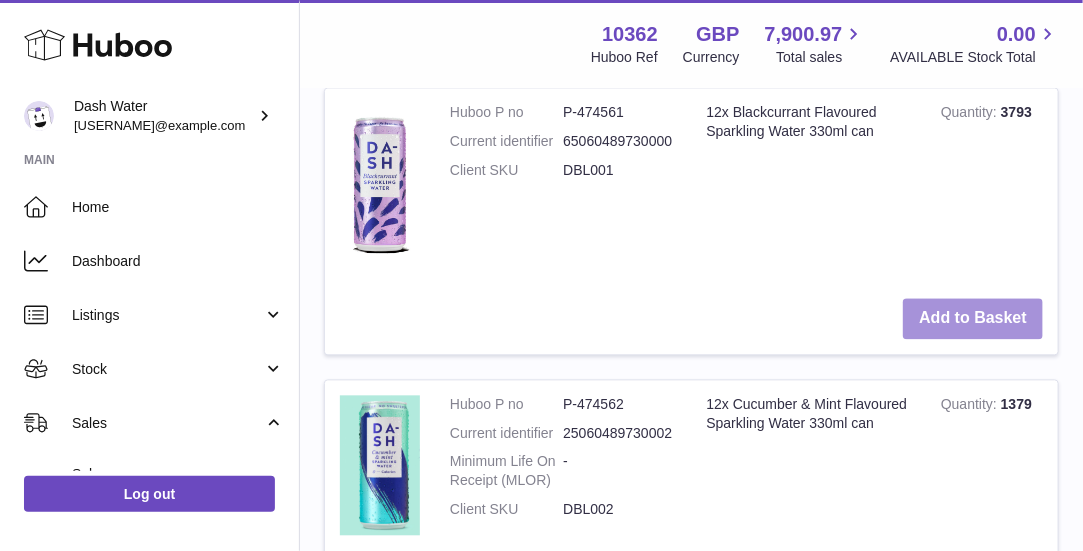click on "Add to Basket" at bounding box center (973, 319) 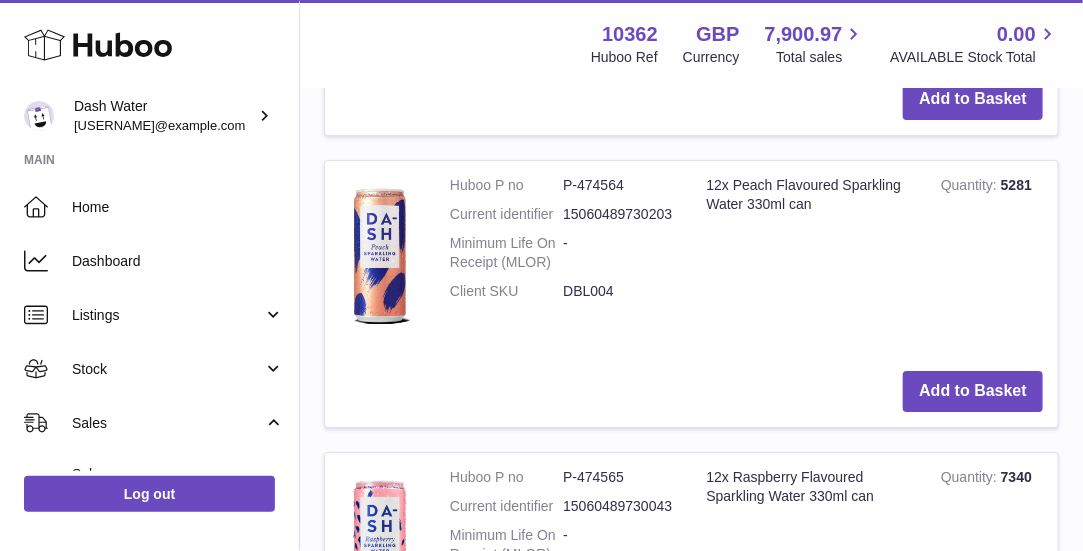 scroll, scrollTop: 2675, scrollLeft: 0, axis: vertical 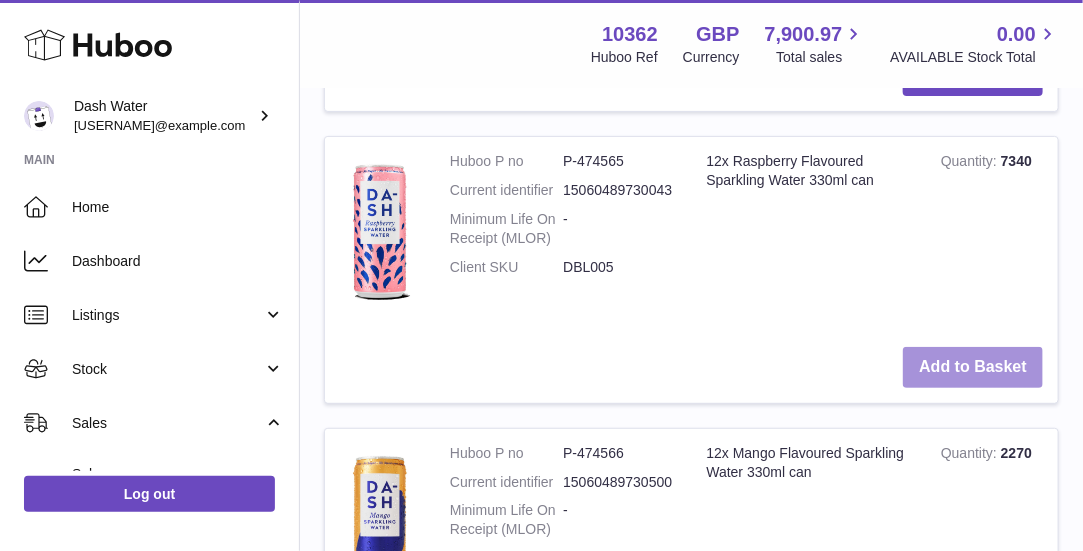 click on "Add to Basket" at bounding box center (973, 367) 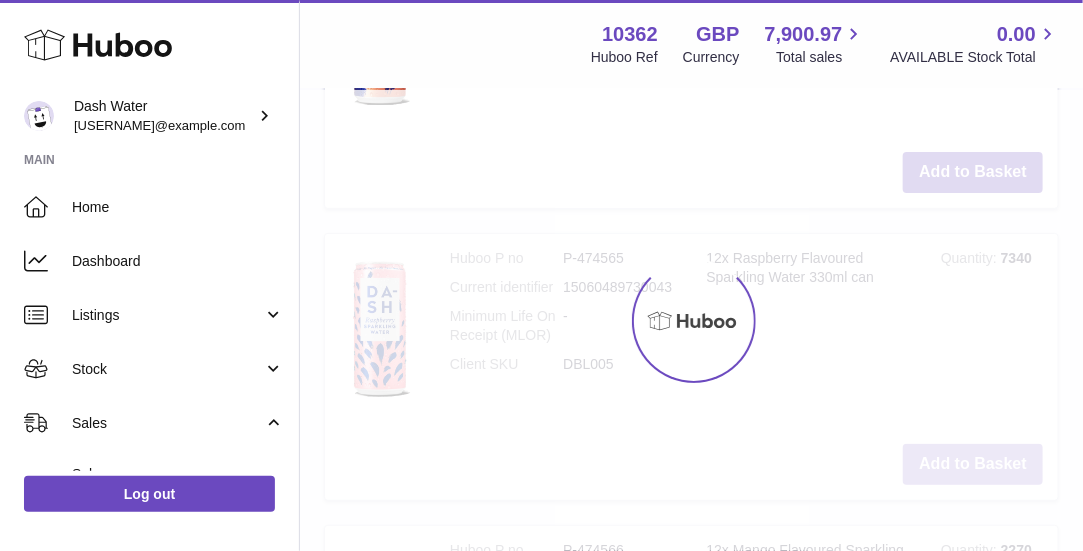type on "*" 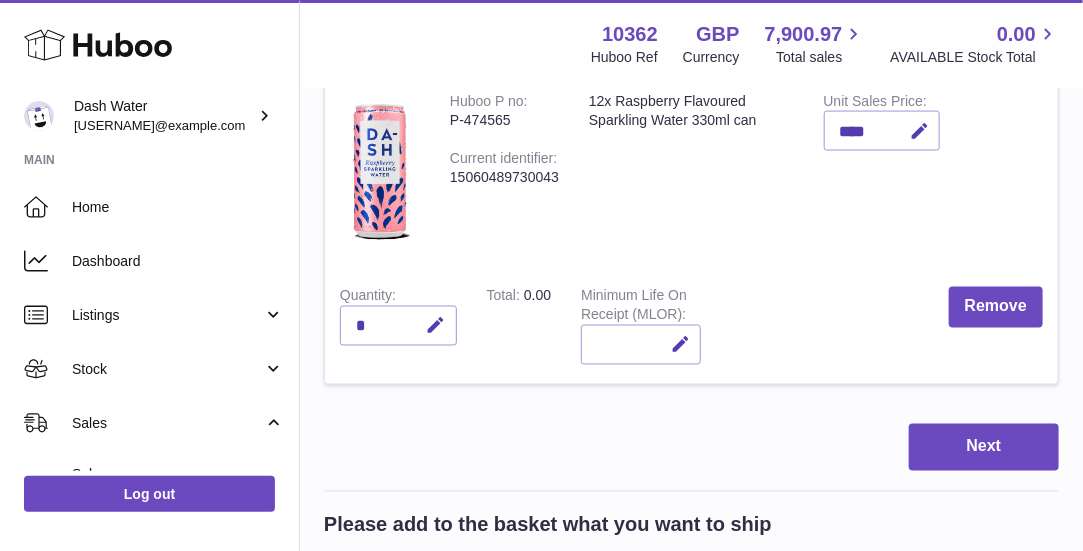 scroll, scrollTop: 1100, scrollLeft: 0, axis: vertical 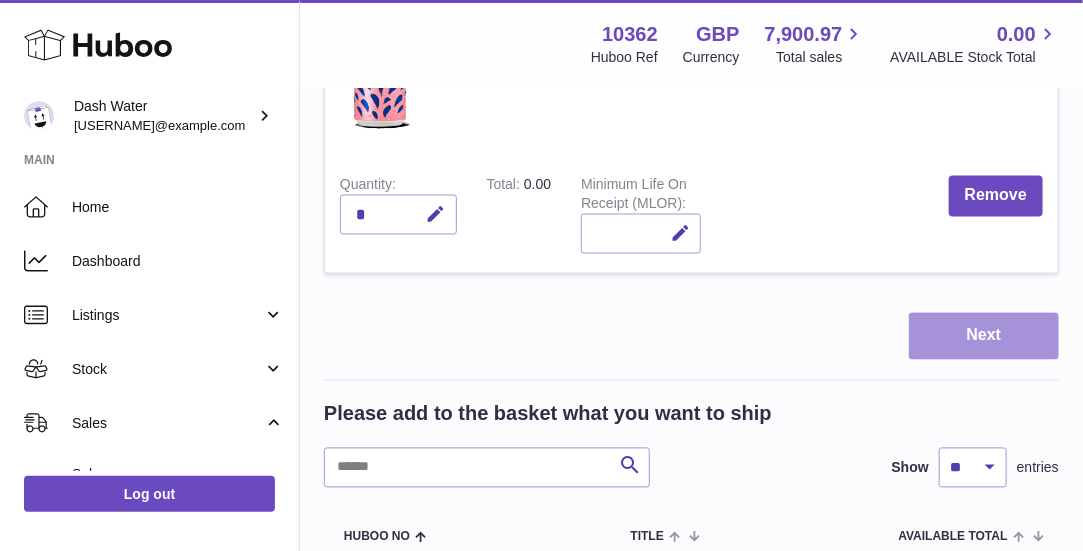 click on "Next" at bounding box center (984, 336) 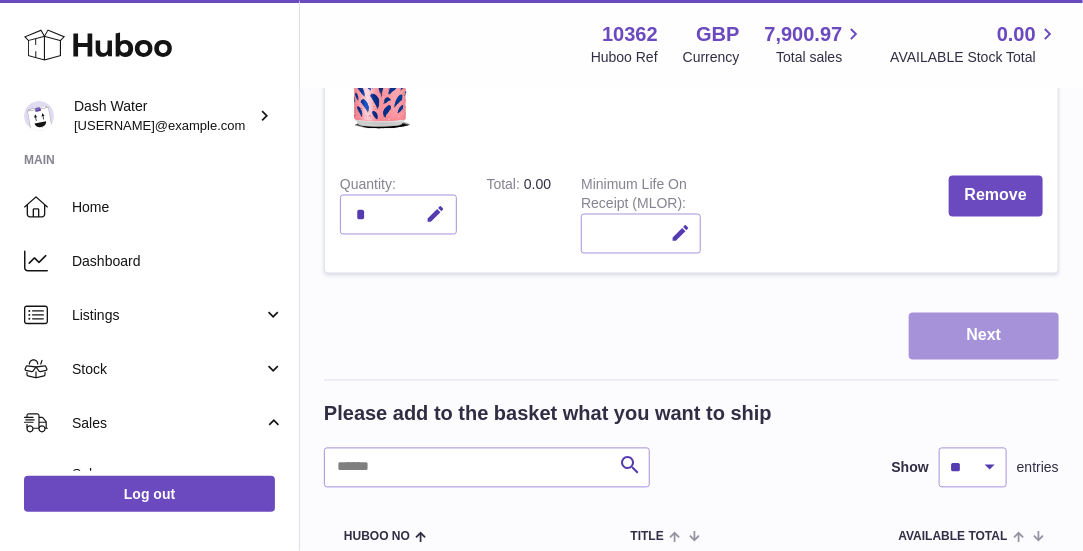scroll, scrollTop: 0, scrollLeft: 0, axis: both 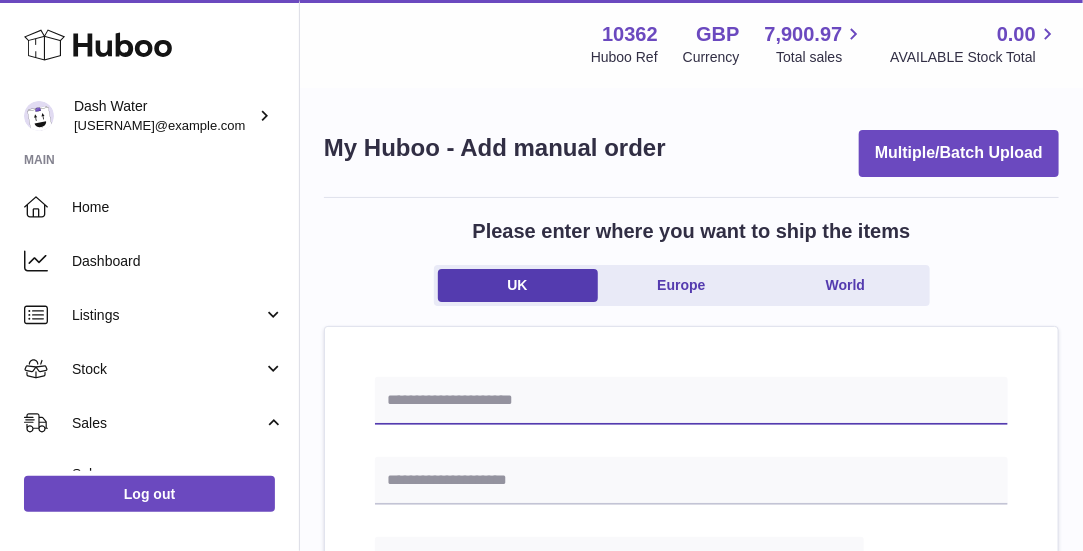 click at bounding box center (691, 401) 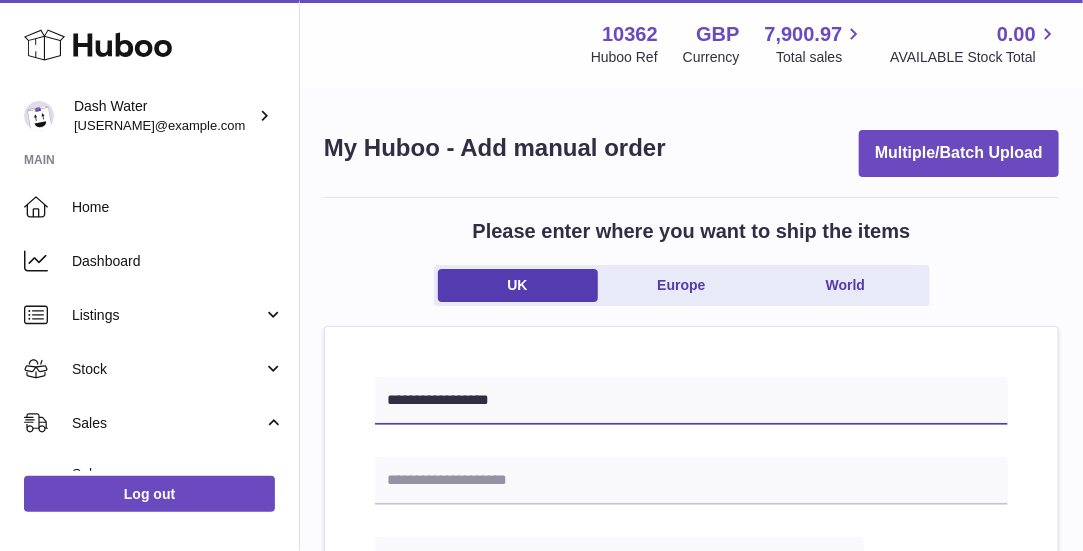 click on "**********" at bounding box center [691, 401] 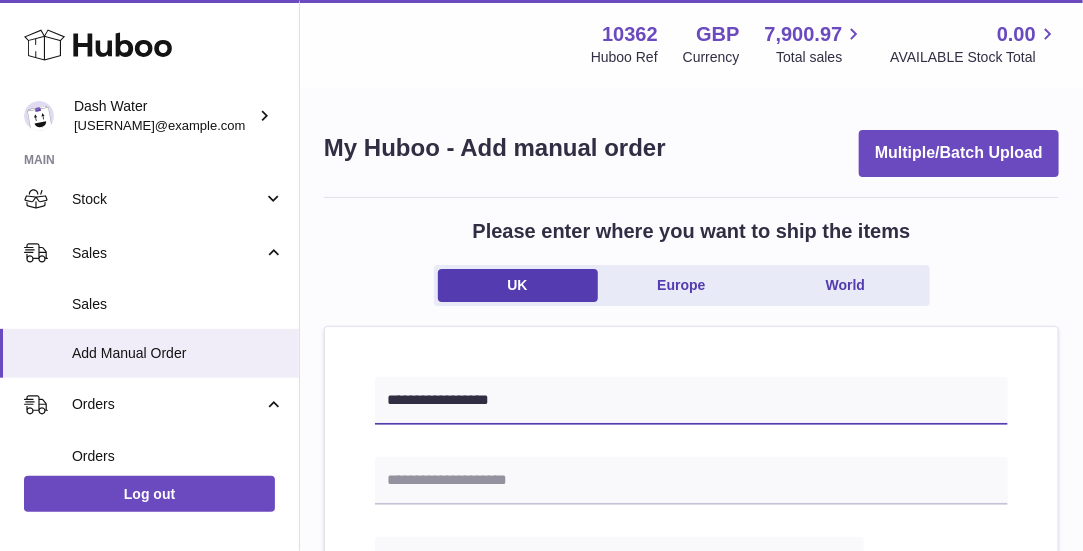 scroll, scrollTop: 300, scrollLeft: 0, axis: vertical 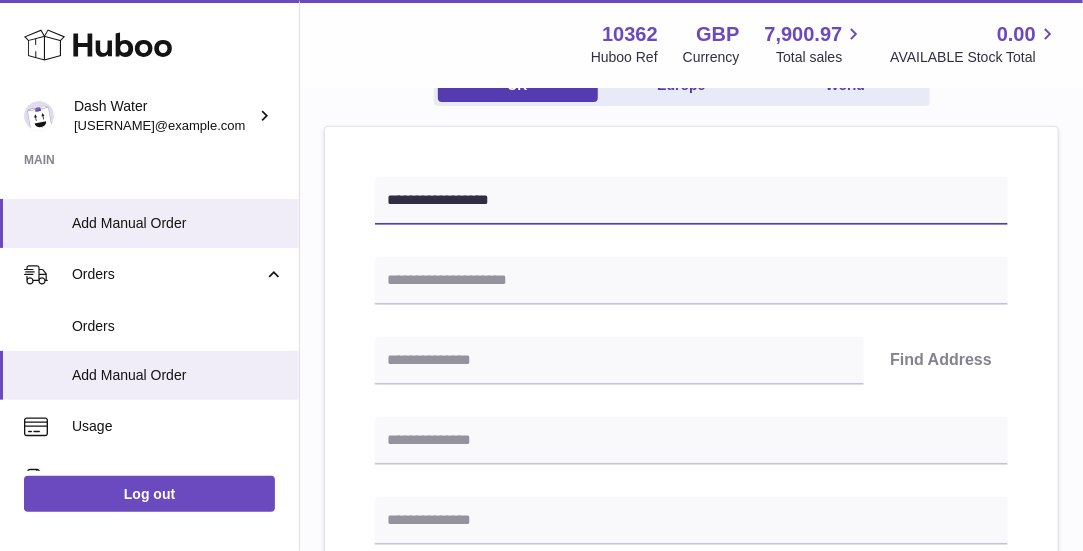 type on "**********" 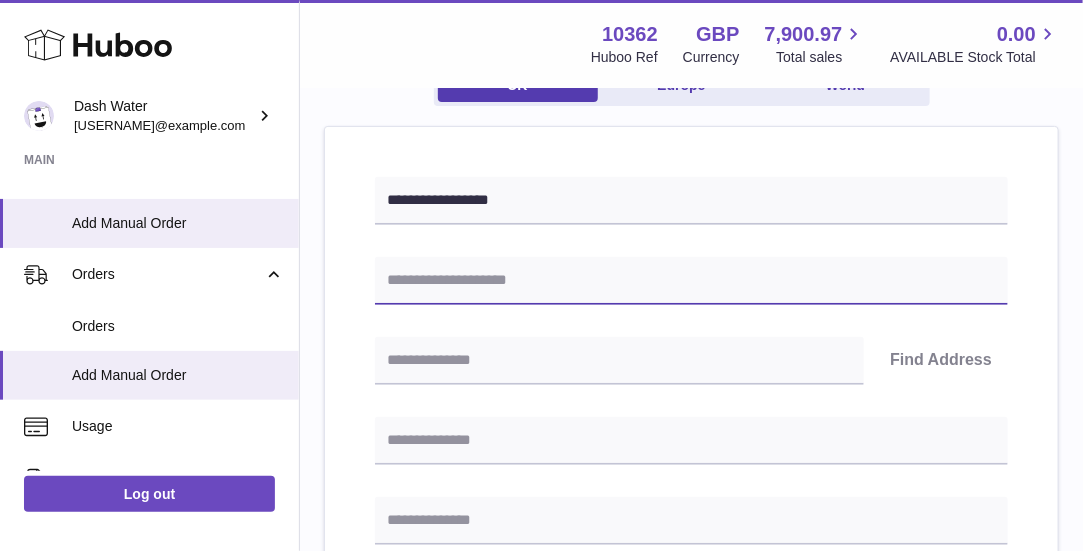 click at bounding box center [691, 281] 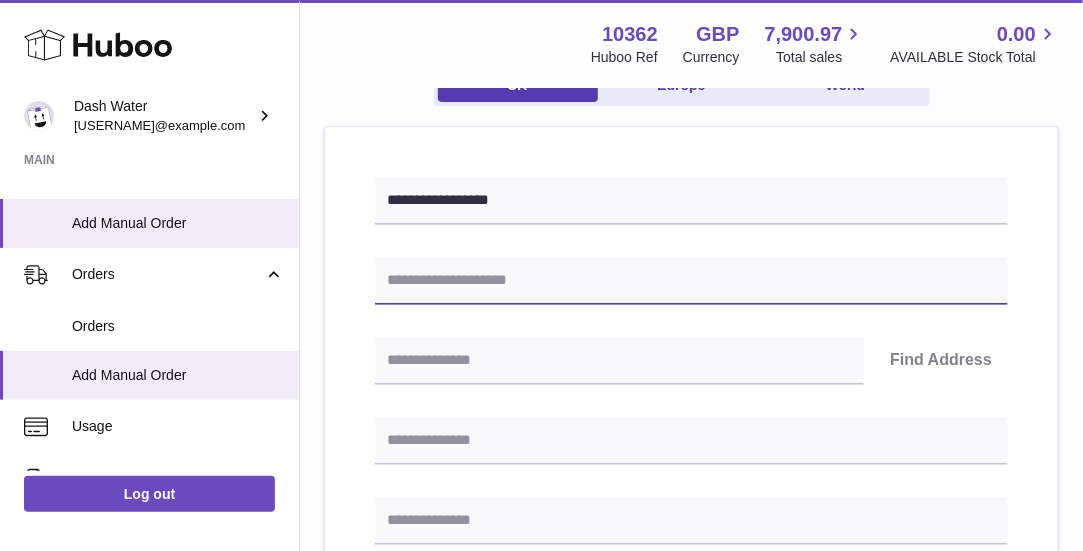 type on "**********" 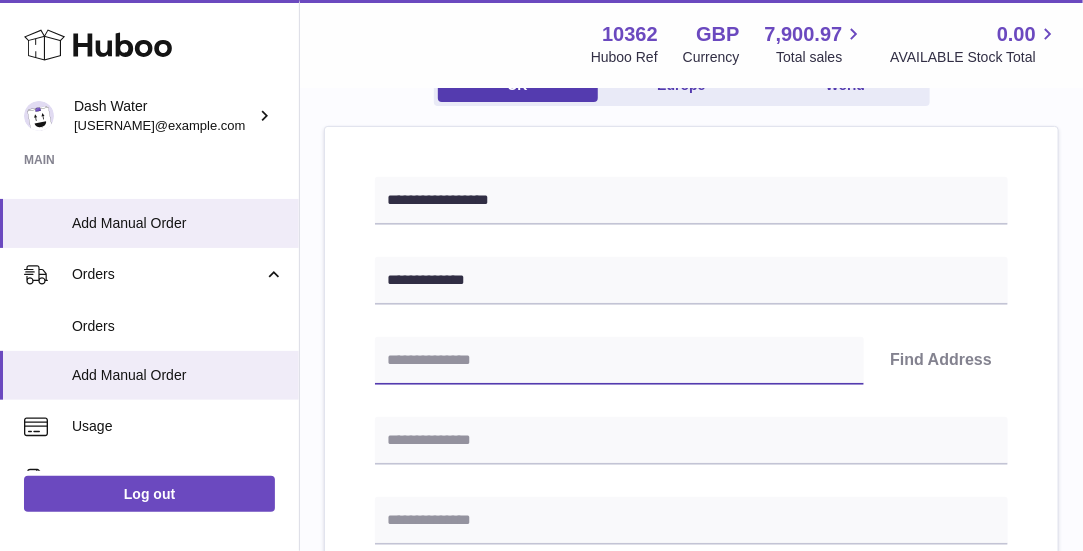click at bounding box center (619, 361) 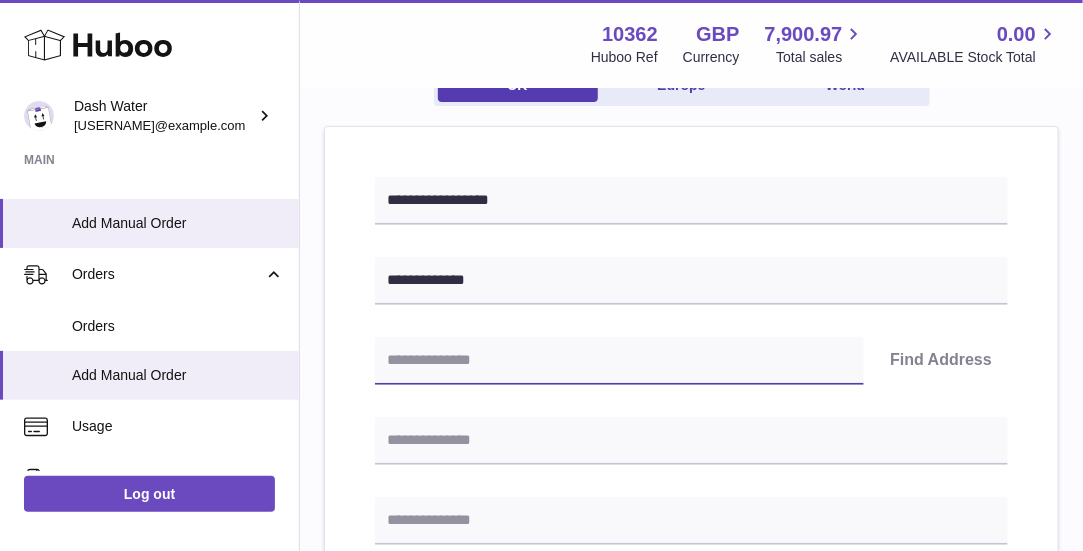 type on "********" 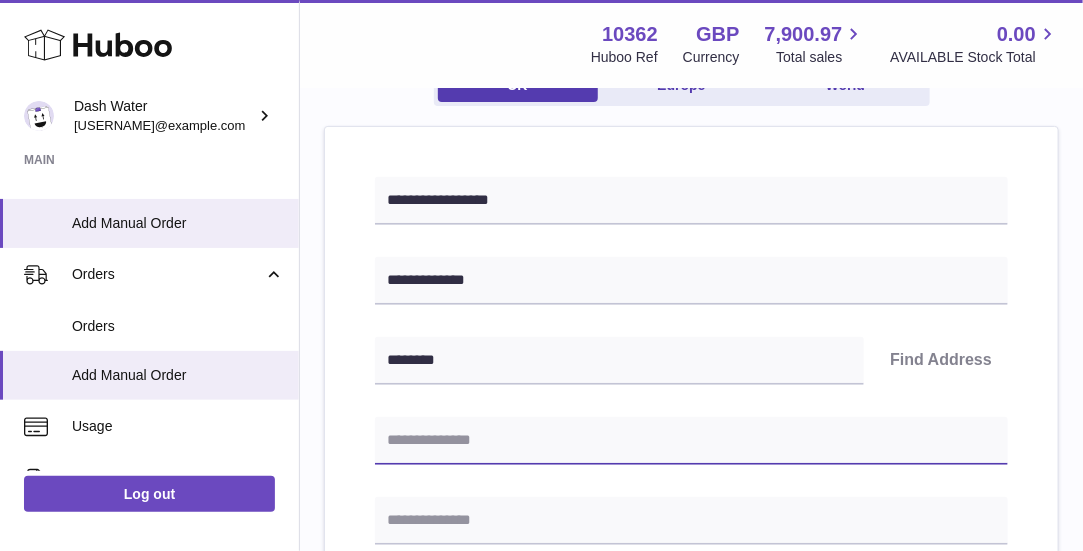 type on "**********" 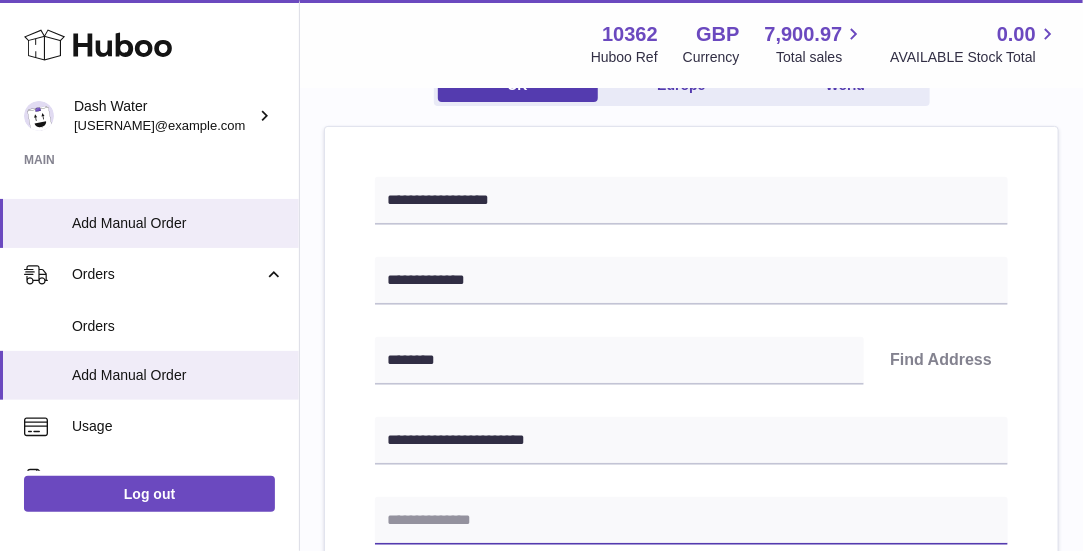 type on "**********" 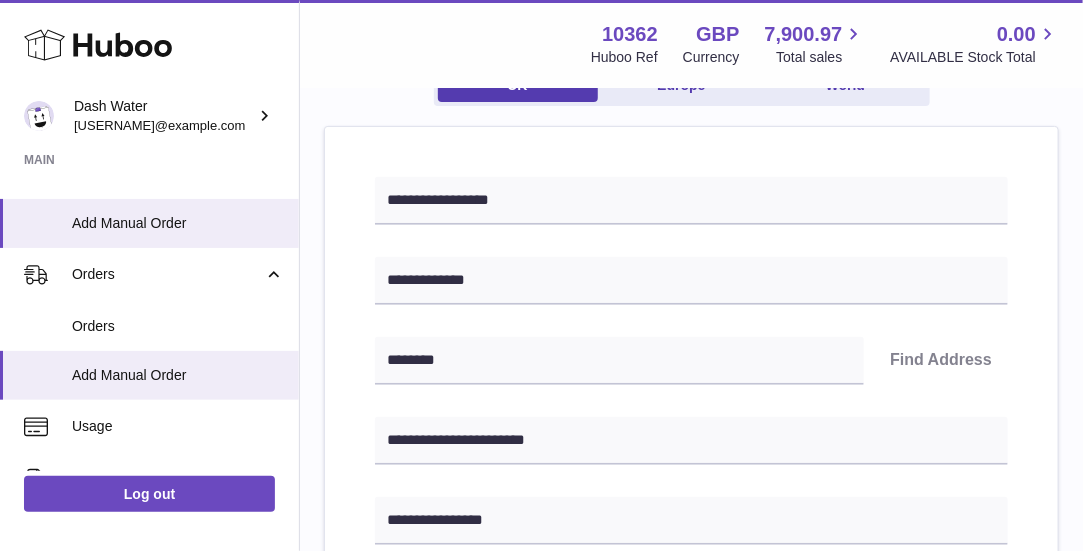 type on "******" 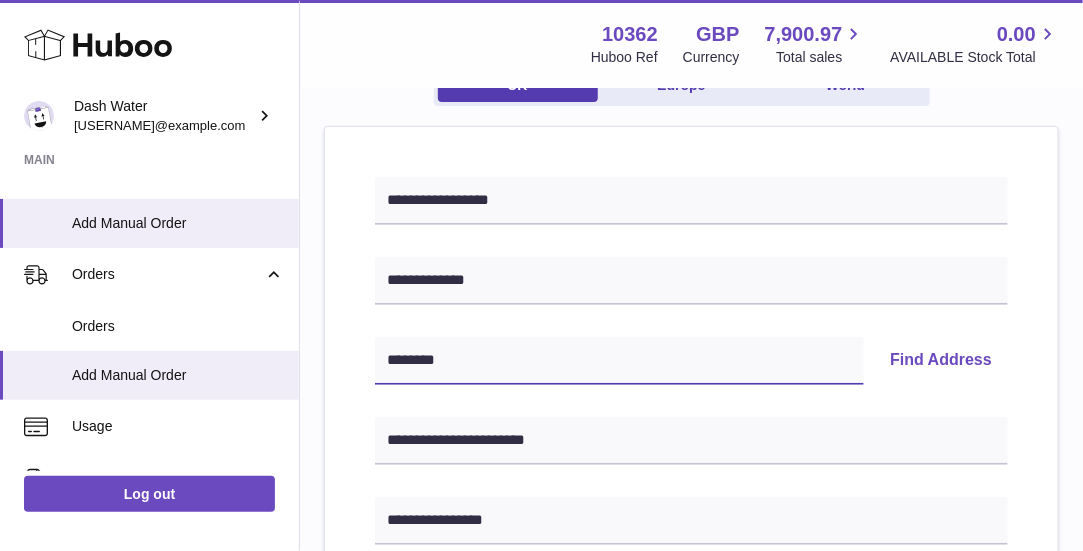 scroll, scrollTop: 300, scrollLeft: 0, axis: vertical 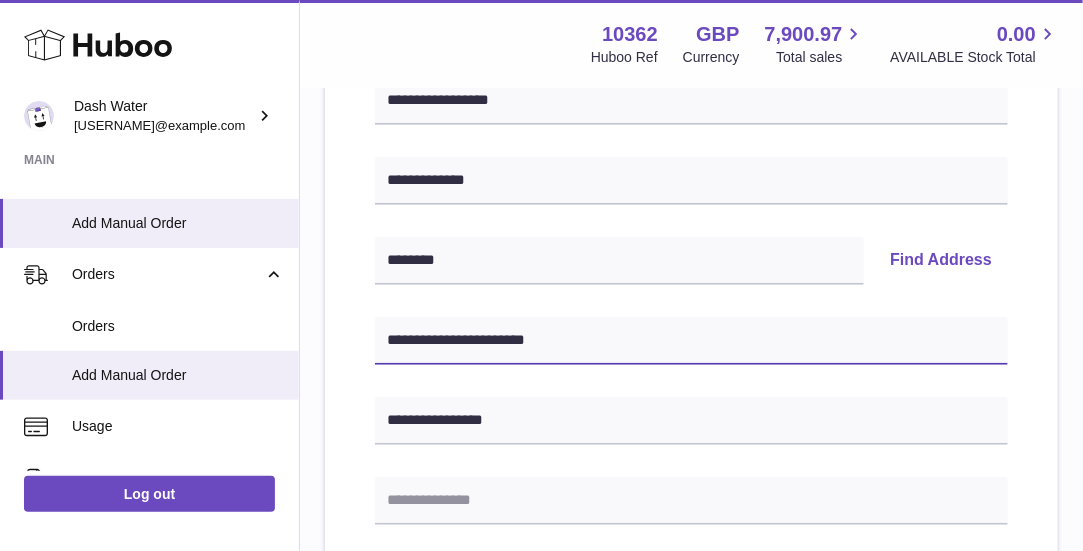 click on "**********" at bounding box center [691, 341] 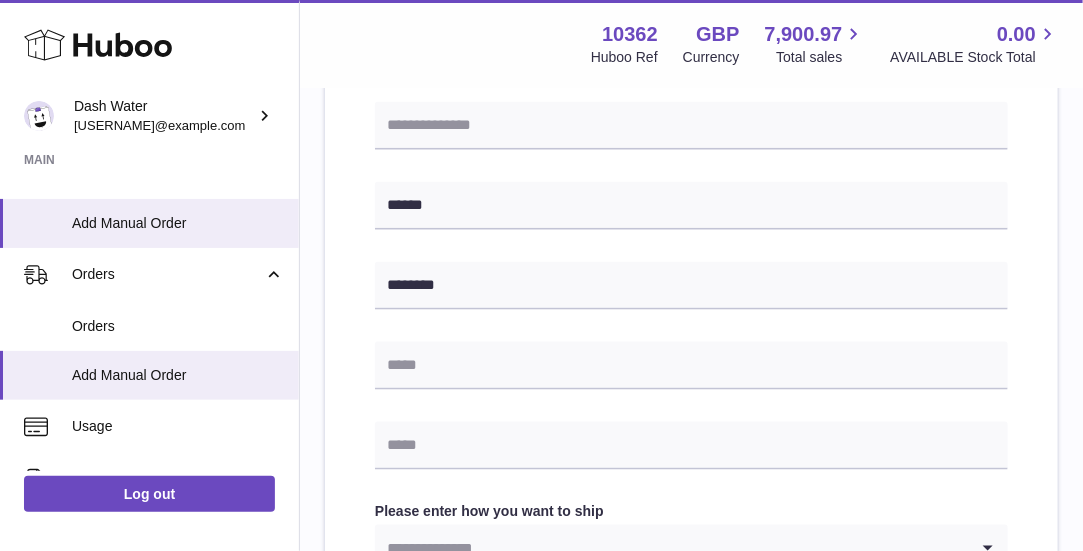 scroll, scrollTop: 700, scrollLeft: 0, axis: vertical 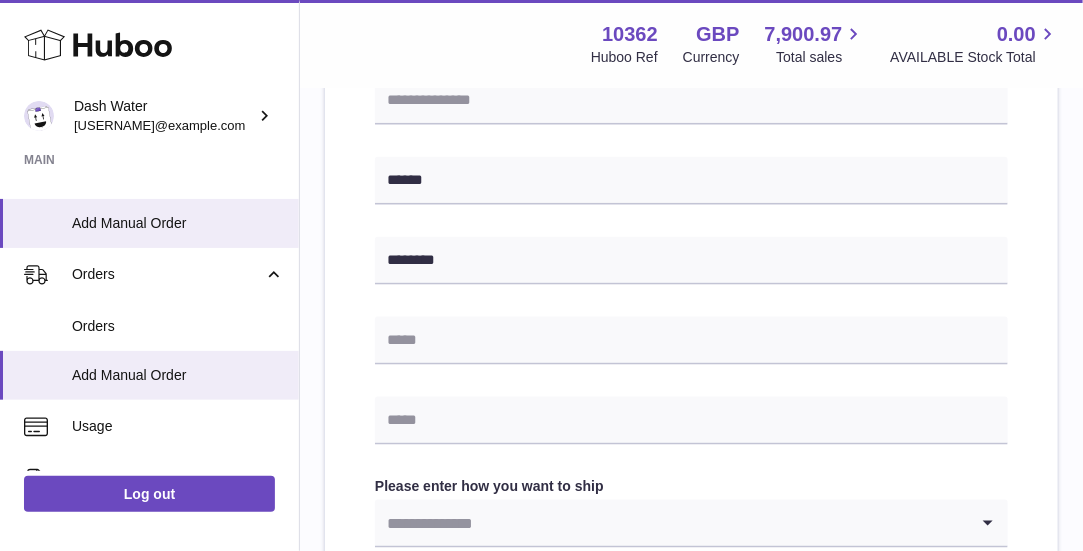type on "**********" 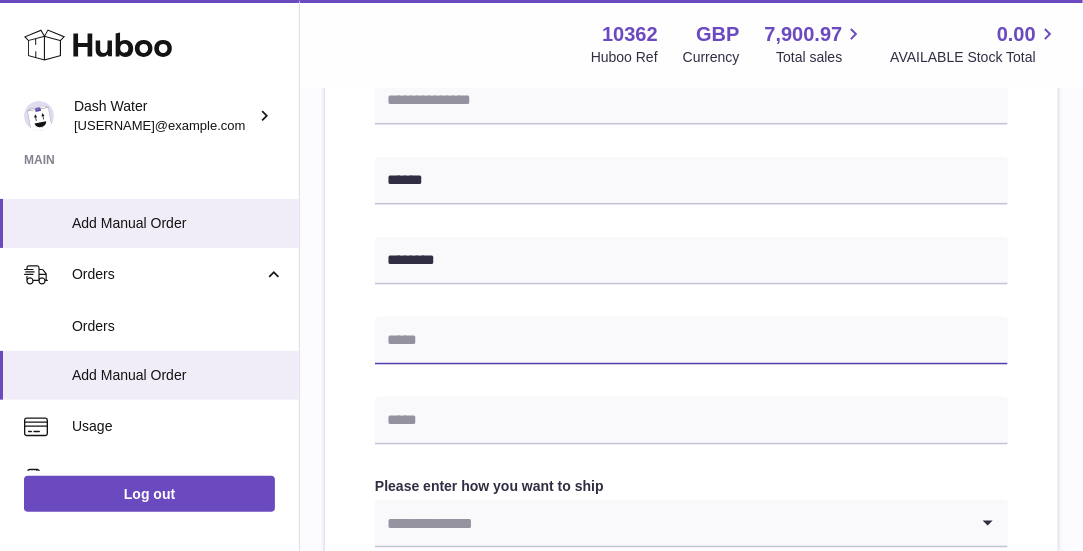 click at bounding box center [691, 341] 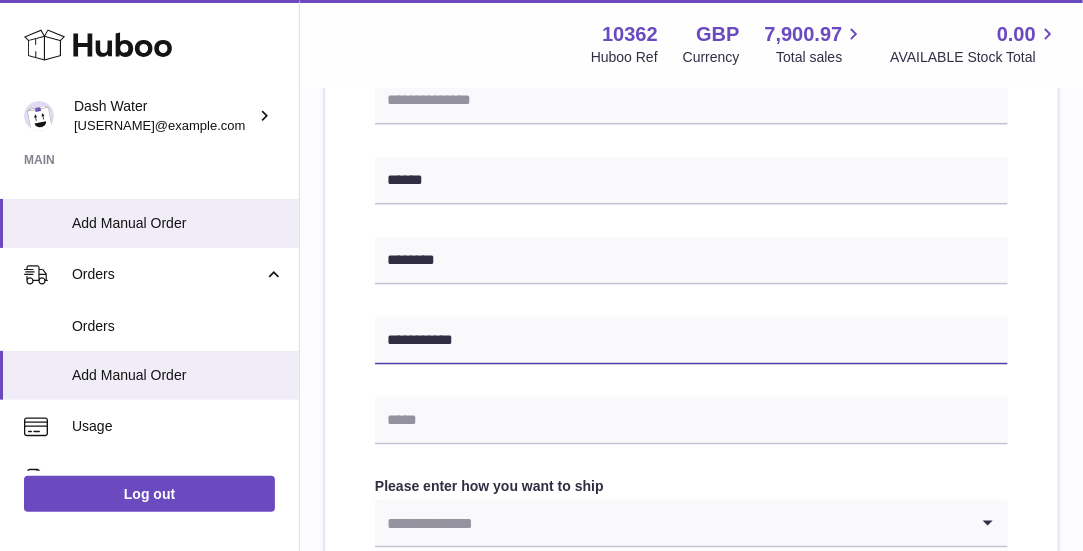 type on "**********" 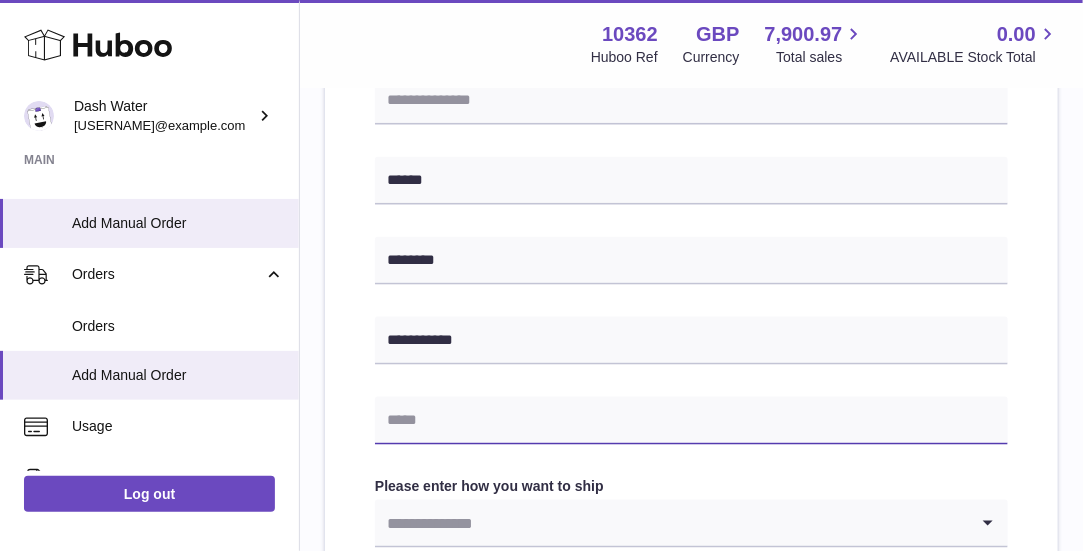 click at bounding box center [691, 421] 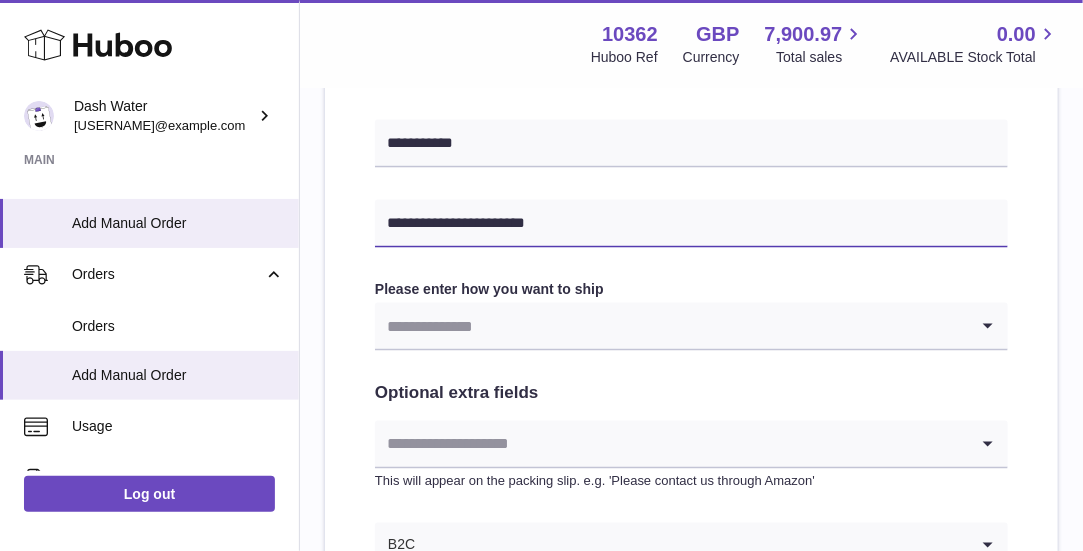 scroll, scrollTop: 900, scrollLeft: 0, axis: vertical 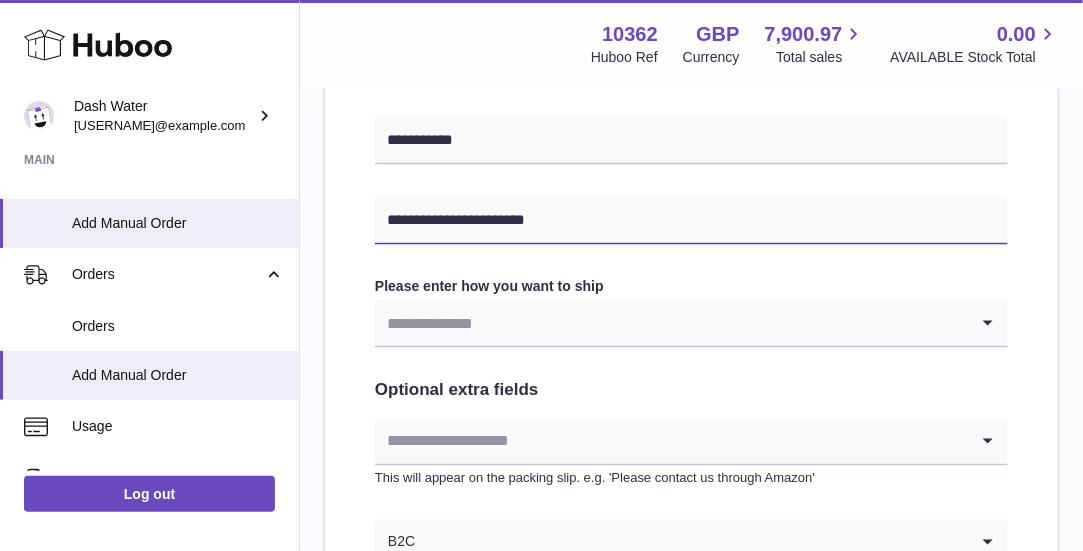 drag, startPoint x: 578, startPoint y: 219, endPoint x: 302, endPoint y: 222, distance: 276.0163 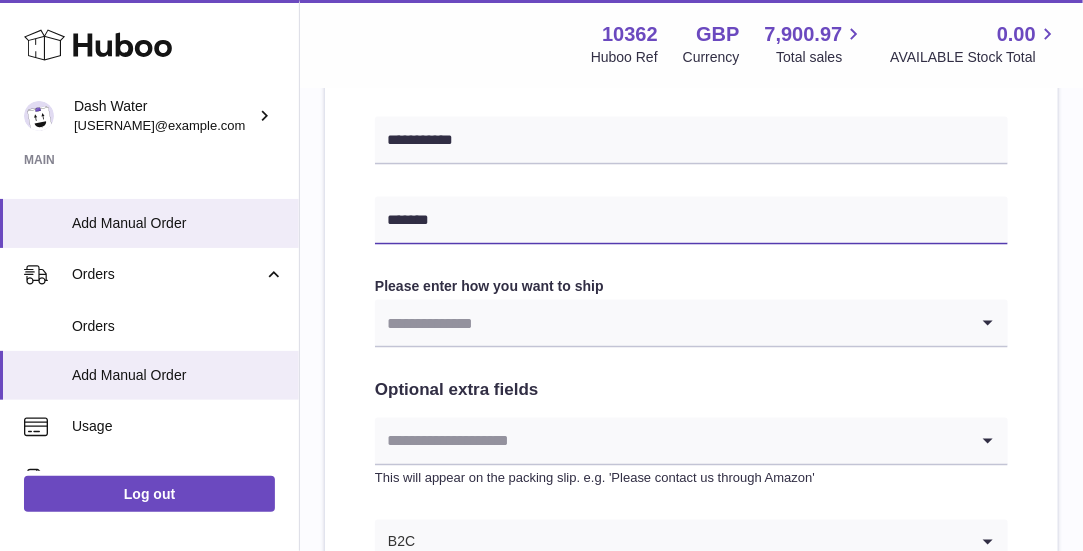 type on "**********" 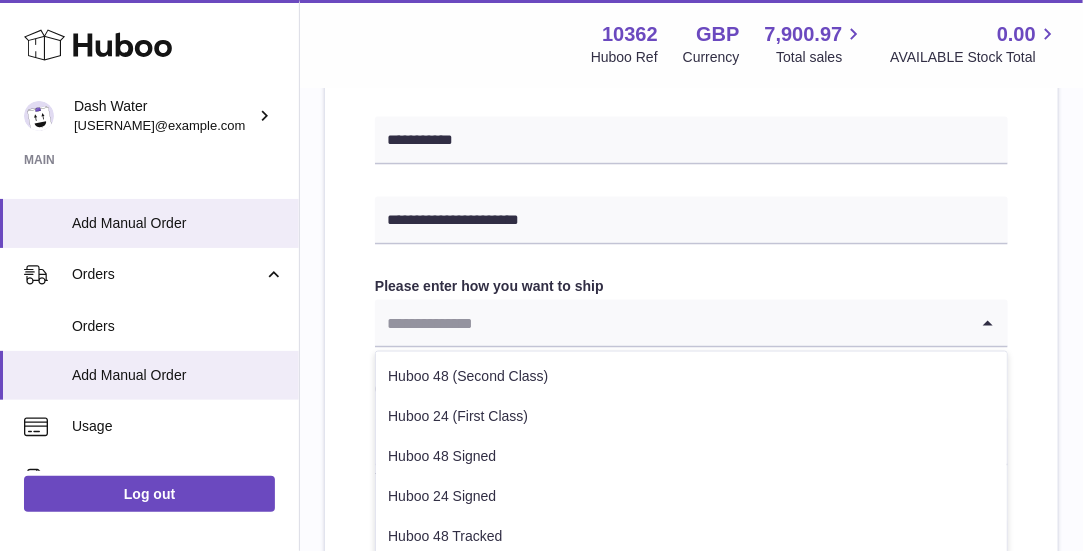 click at bounding box center [671, 323] 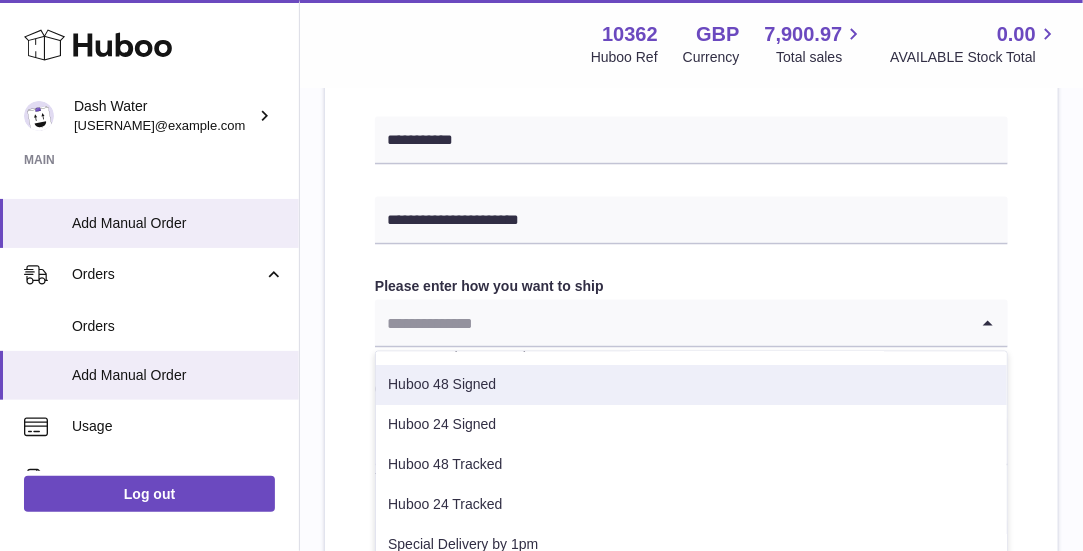 scroll, scrollTop: 100, scrollLeft: 0, axis: vertical 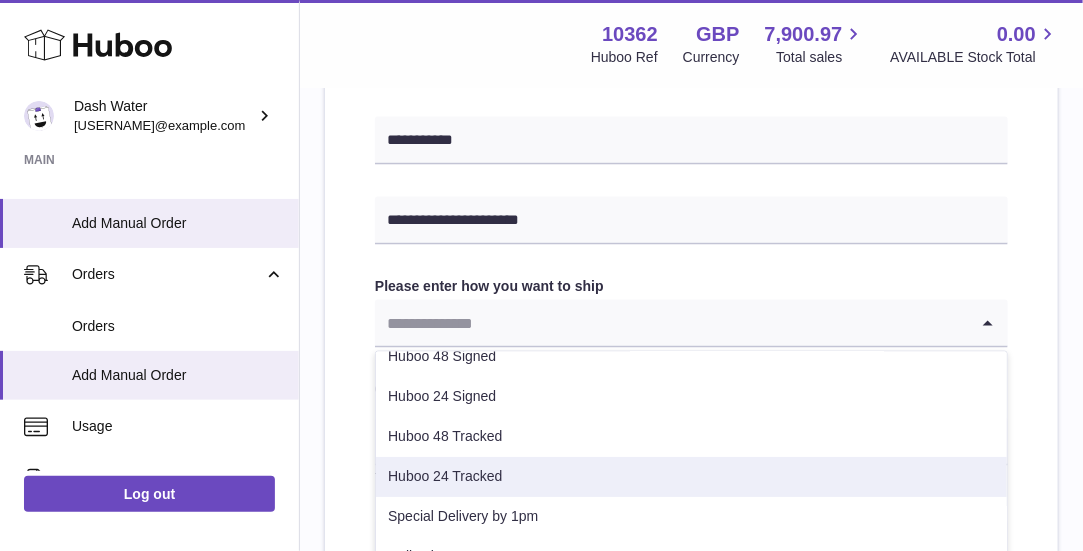 click on "Huboo 24 Tracked" at bounding box center [691, 477] 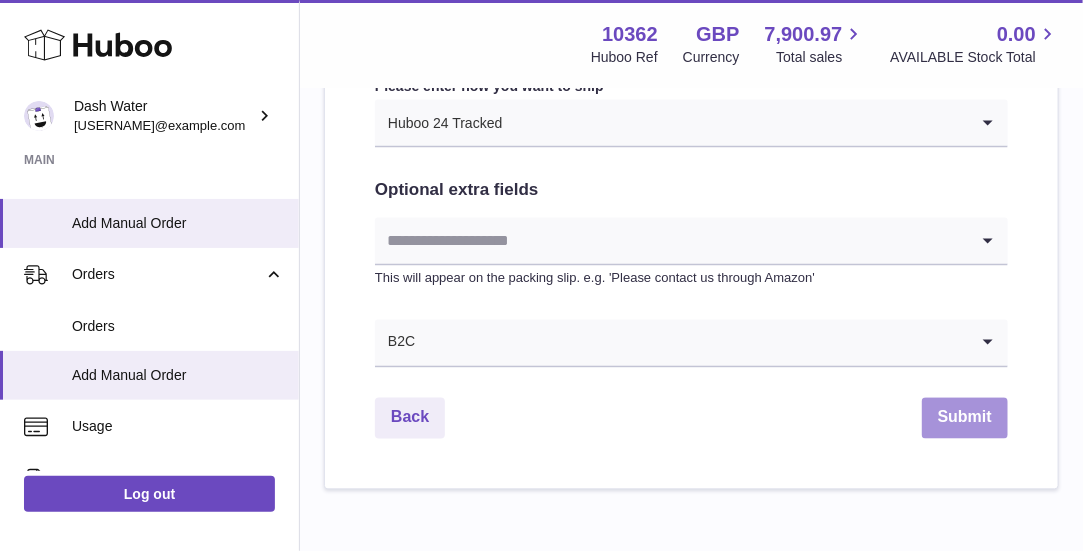click on "Submit" at bounding box center (965, 418) 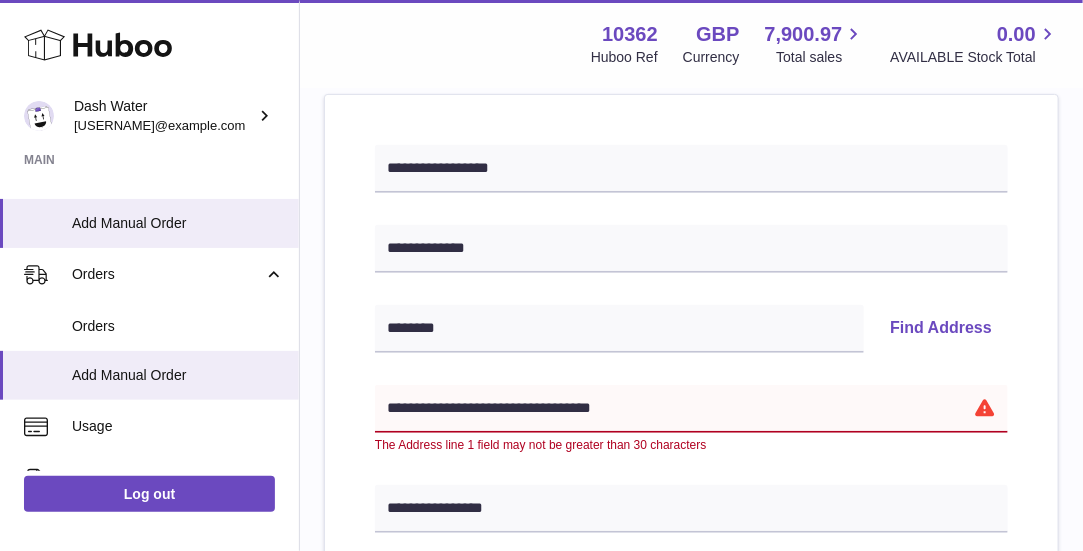 scroll, scrollTop: 320, scrollLeft: 0, axis: vertical 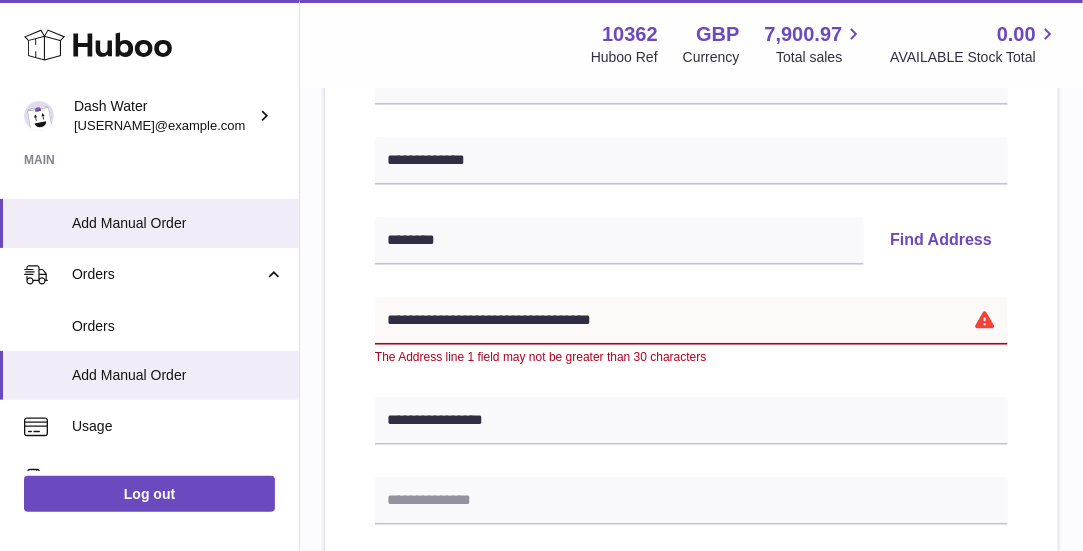 click on "**********" at bounding box center (691, 321) 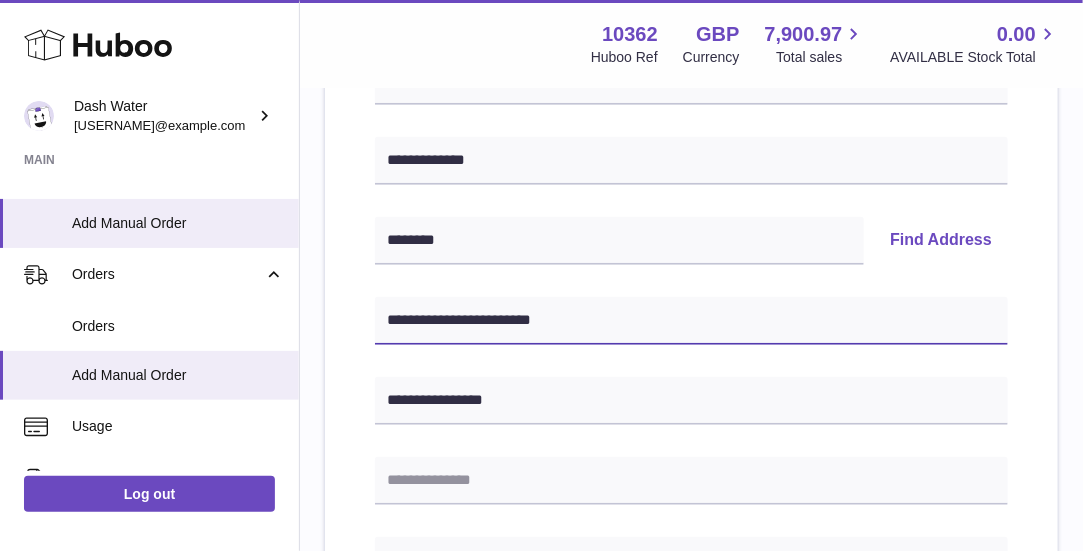 type on "**********" 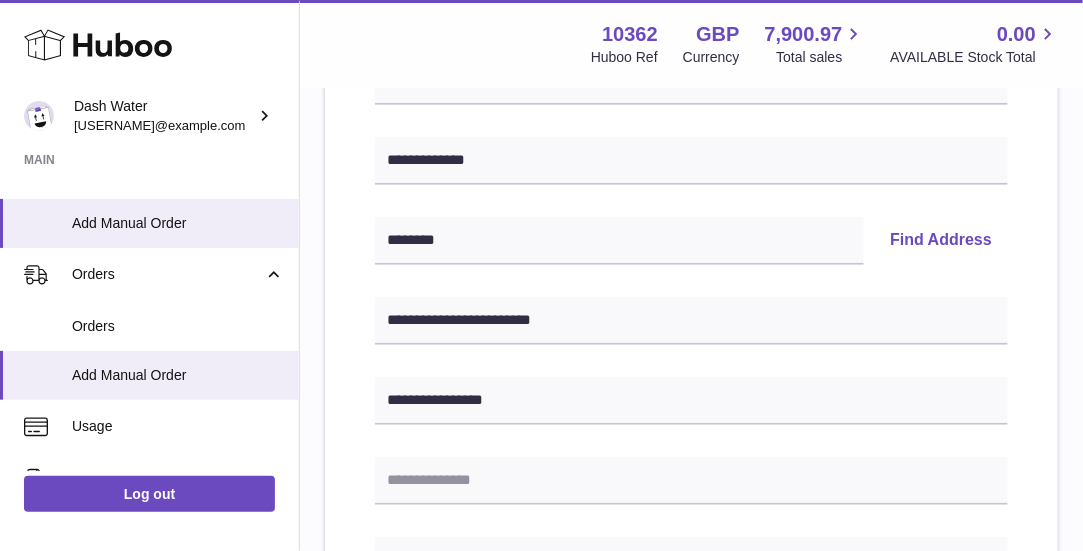 click on "**********" at bounding box center (691, 602) 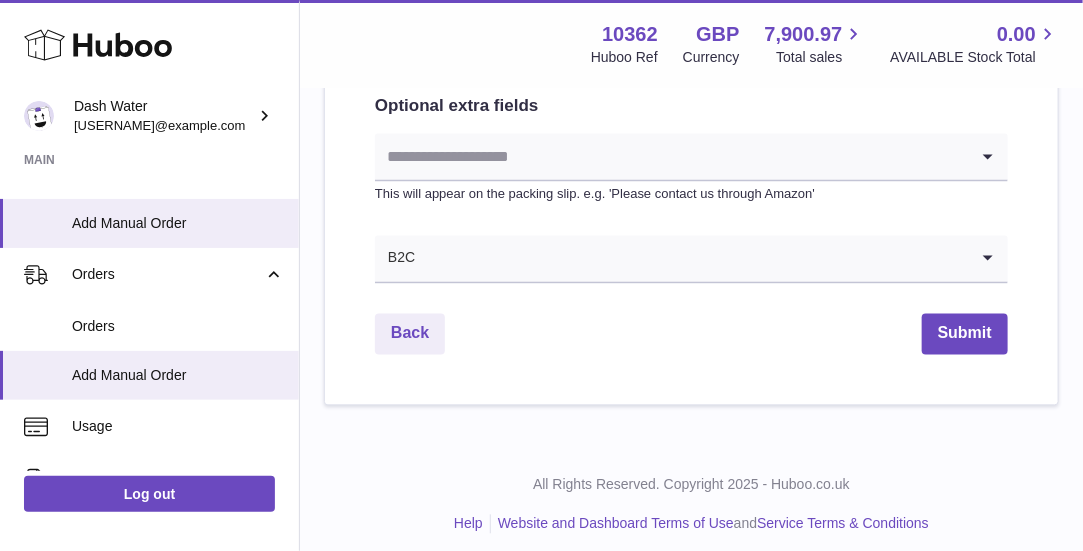scroll, scrollTop: 1194, scrollLeft: 0, axis: vertical 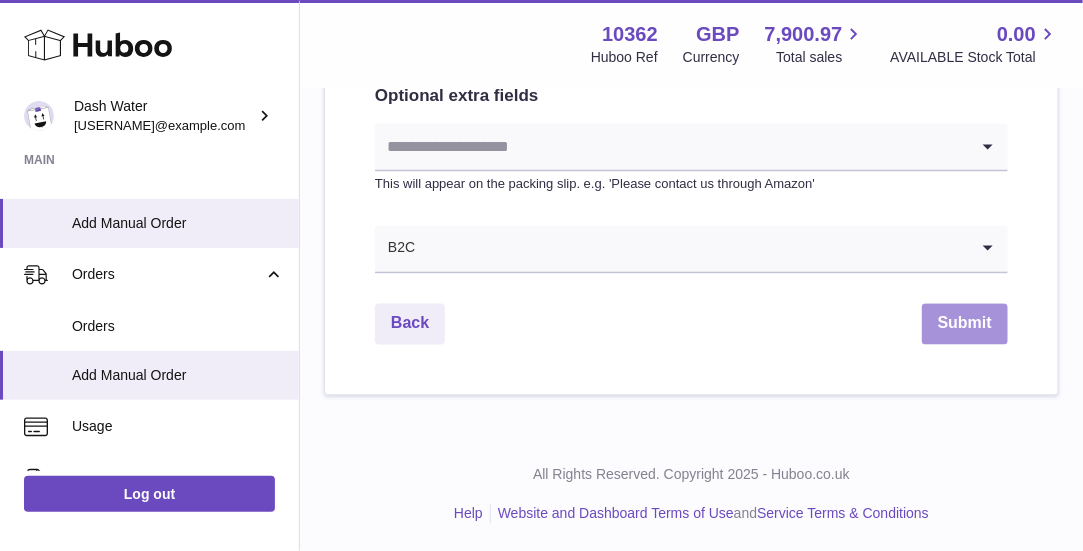 click on "Submit" at bounding box center [965, 324] 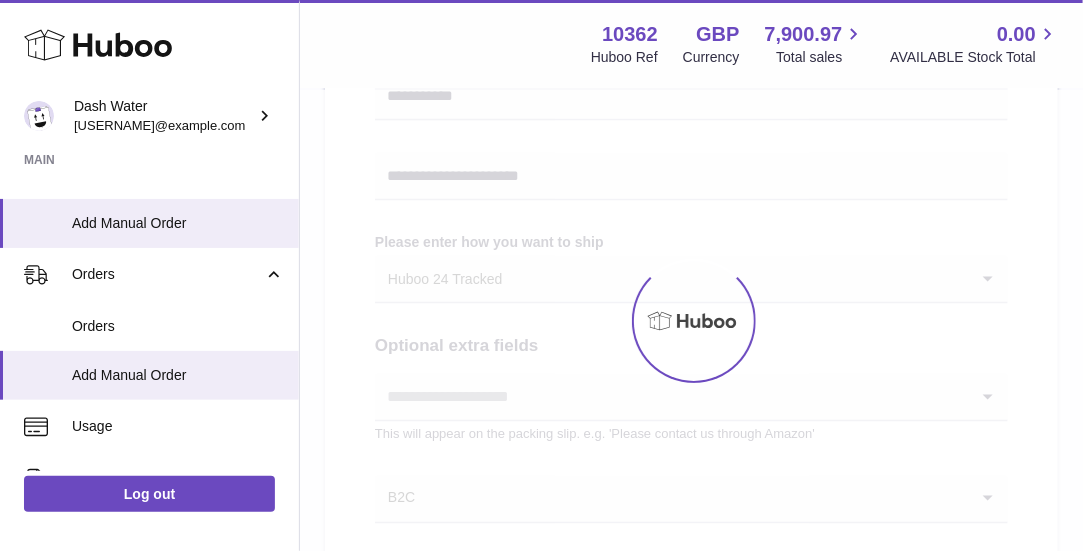 scroll, scrollTop: 894, scrollLeft: 0, axis: vertical 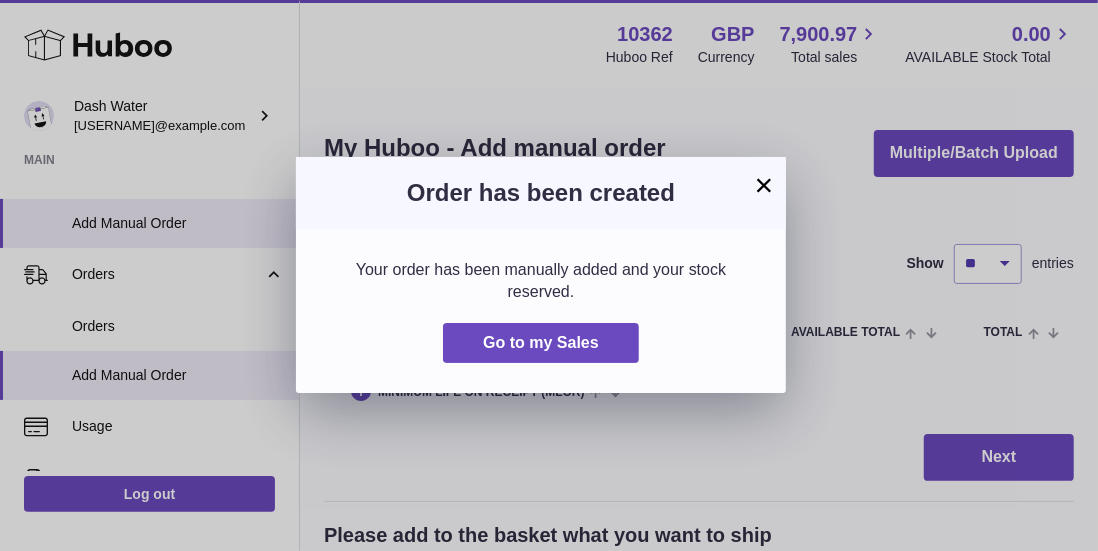 click on "×" at bounding box center (764, 185) 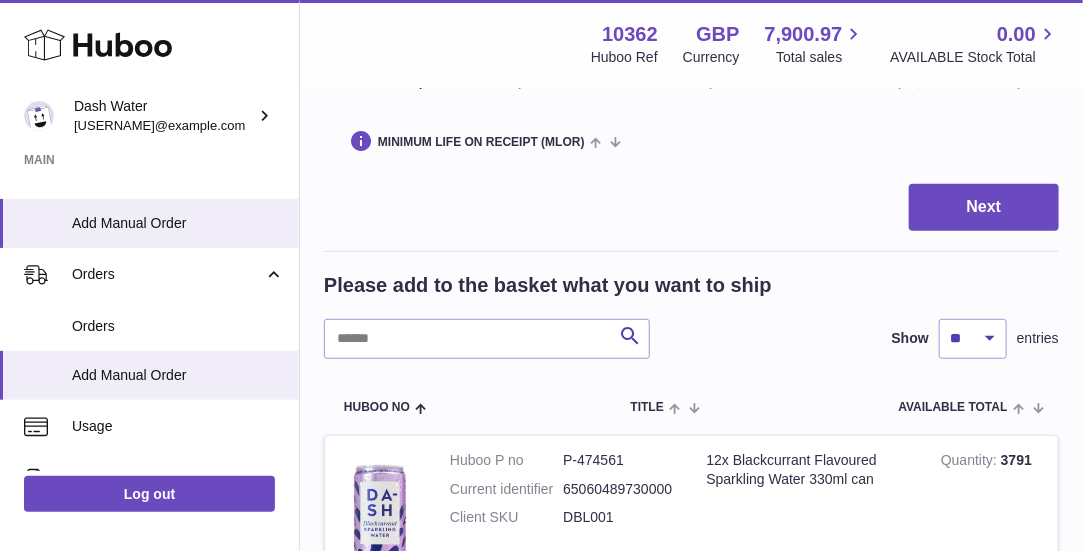 scroll, scrollTop: 400, scrollLeft: 0, axis: vertical 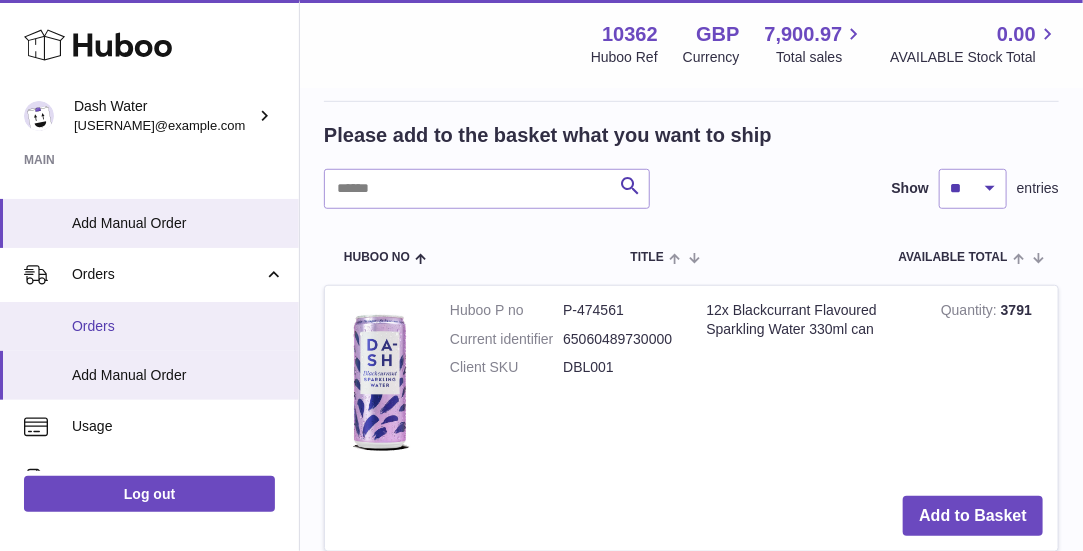 click on "Orders" at bounding box center [149, 326] 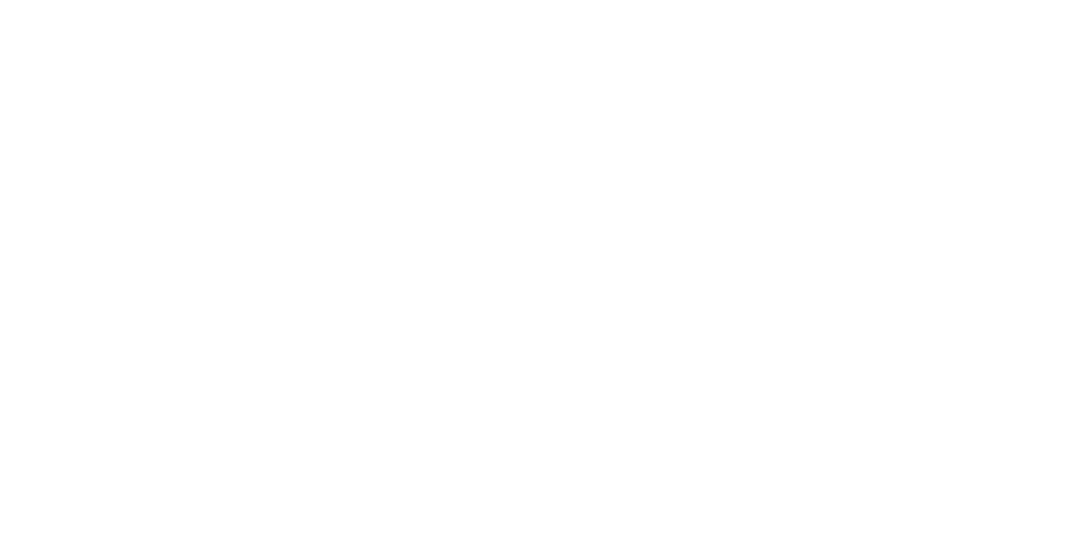 scroll, scrollTop: 0, scrollLeft: 0, axis: both 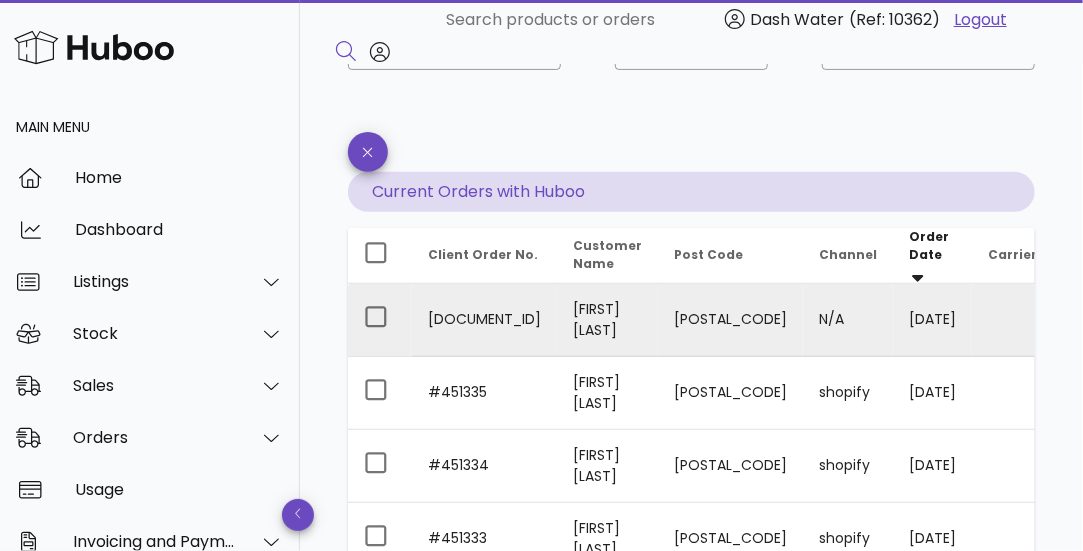 click on "[DOCUMENT_ID]" at bounding box center [484, 320] 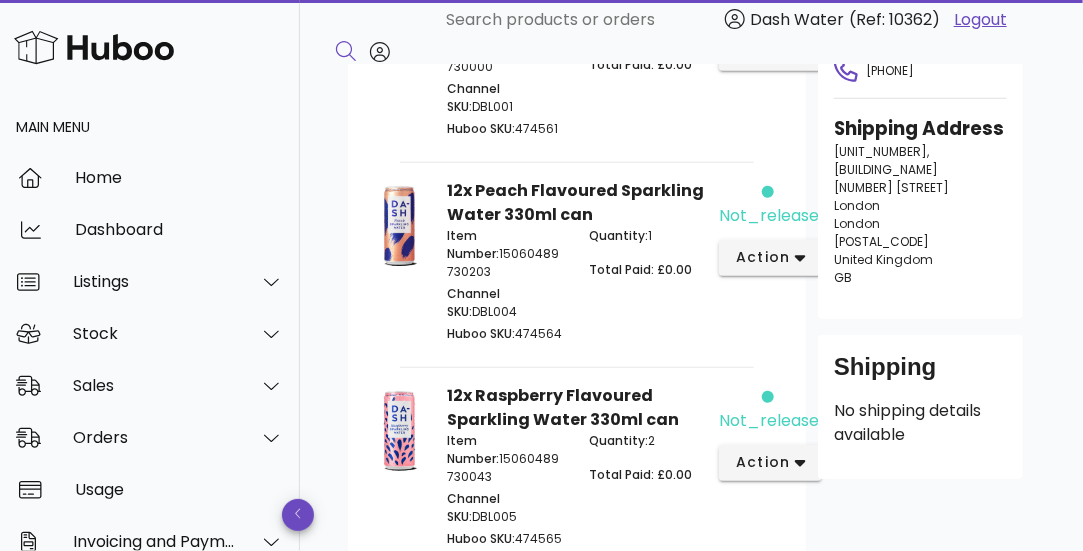 scroll, scrollTop: 0, scrollLeft: 0, axis: both 